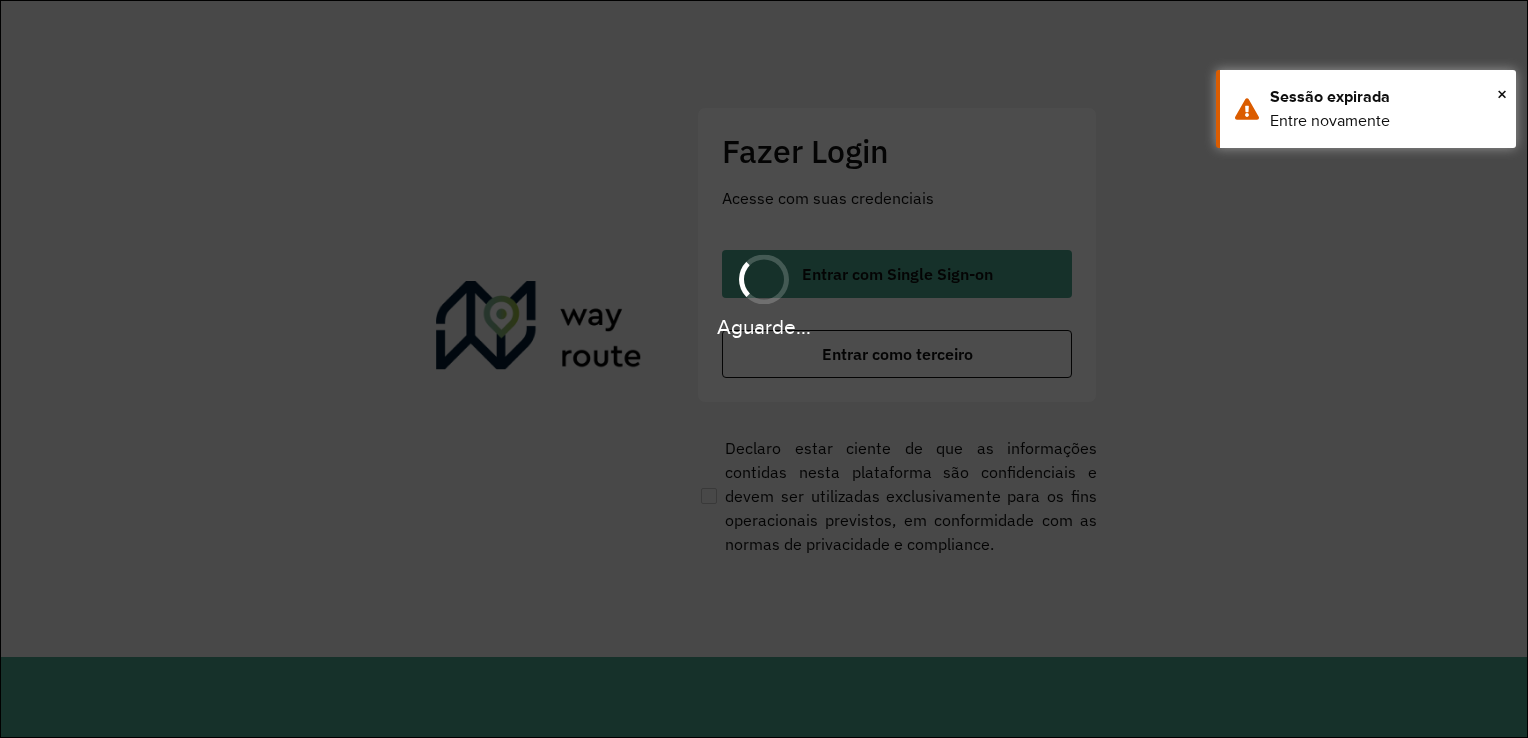 scroll, scrollTop: 0, scrollLeft: 0, axis: both 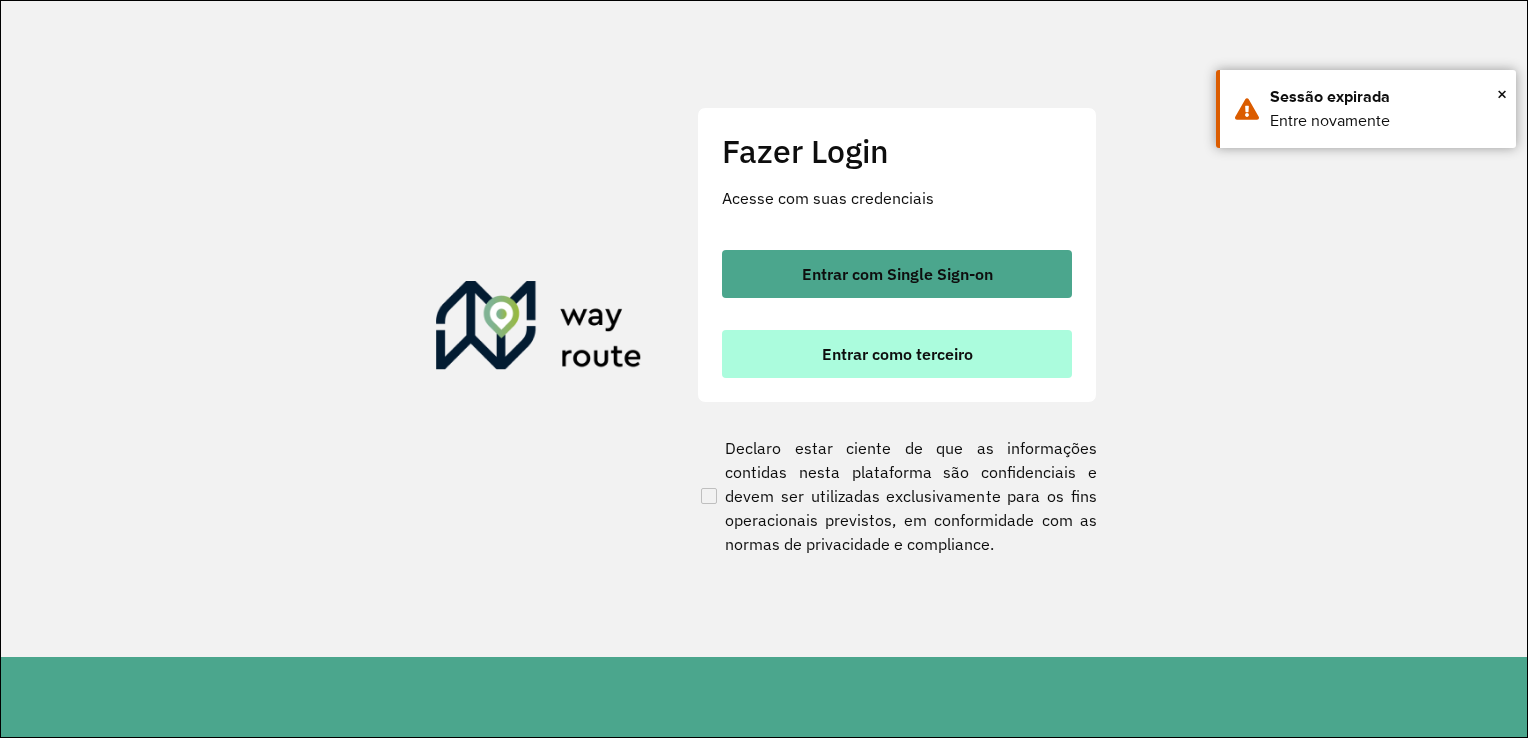 click on "Entrar como terceiro" at bounding box center (897, 354) 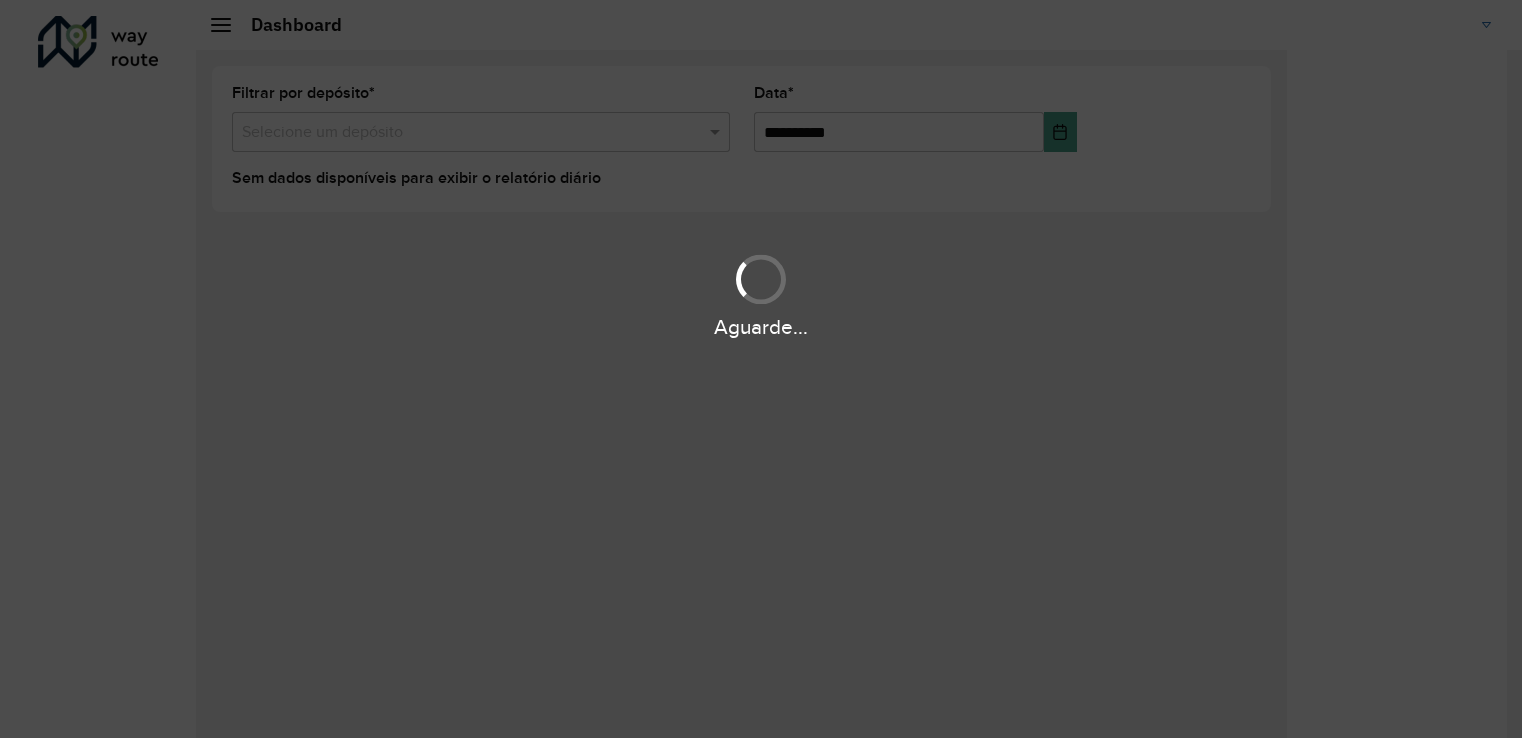 scroll, scrollTop: 0, scrollLeft: 0, axis: both 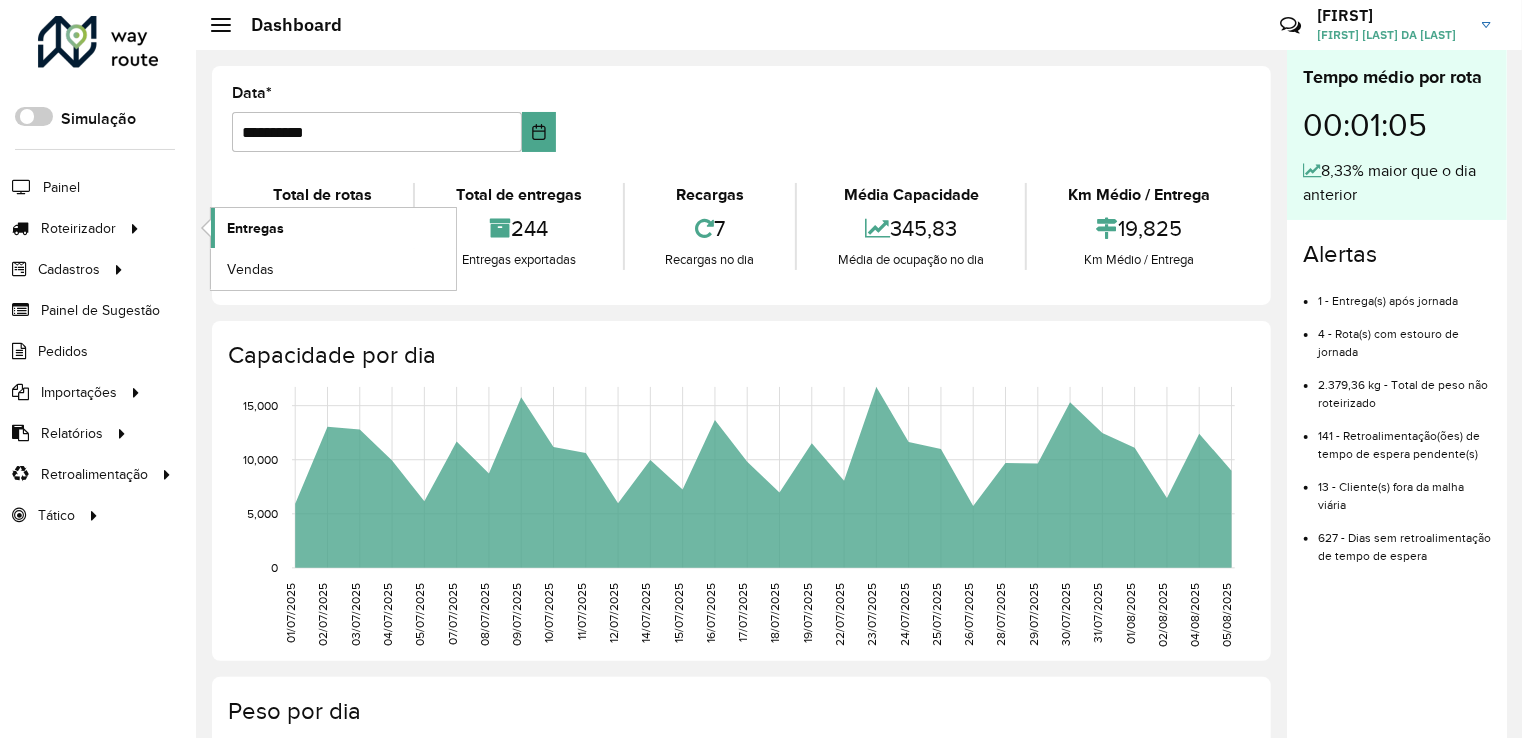 click on "Entregas" 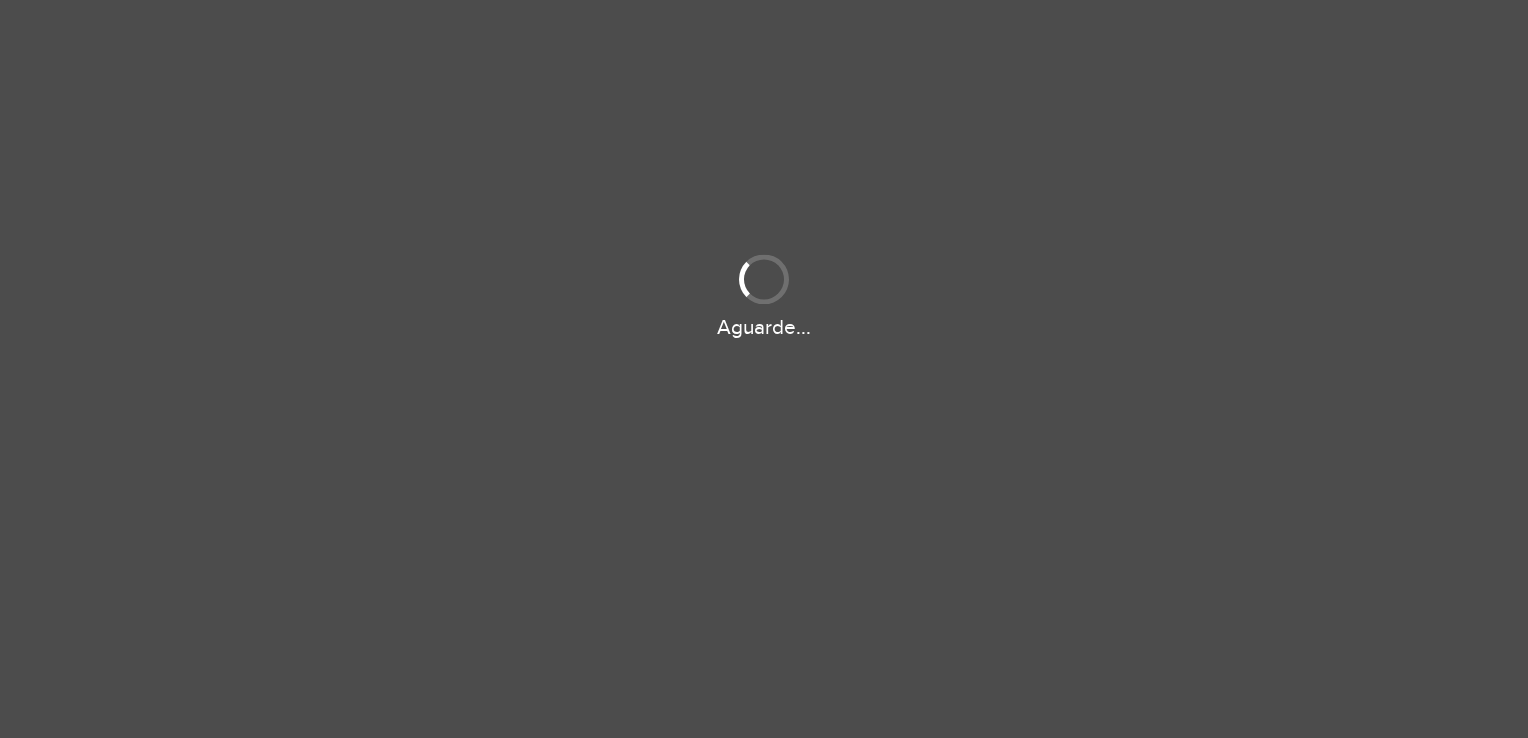 scroll, scrollTop: 0, scrollLeft: 0, axis: both 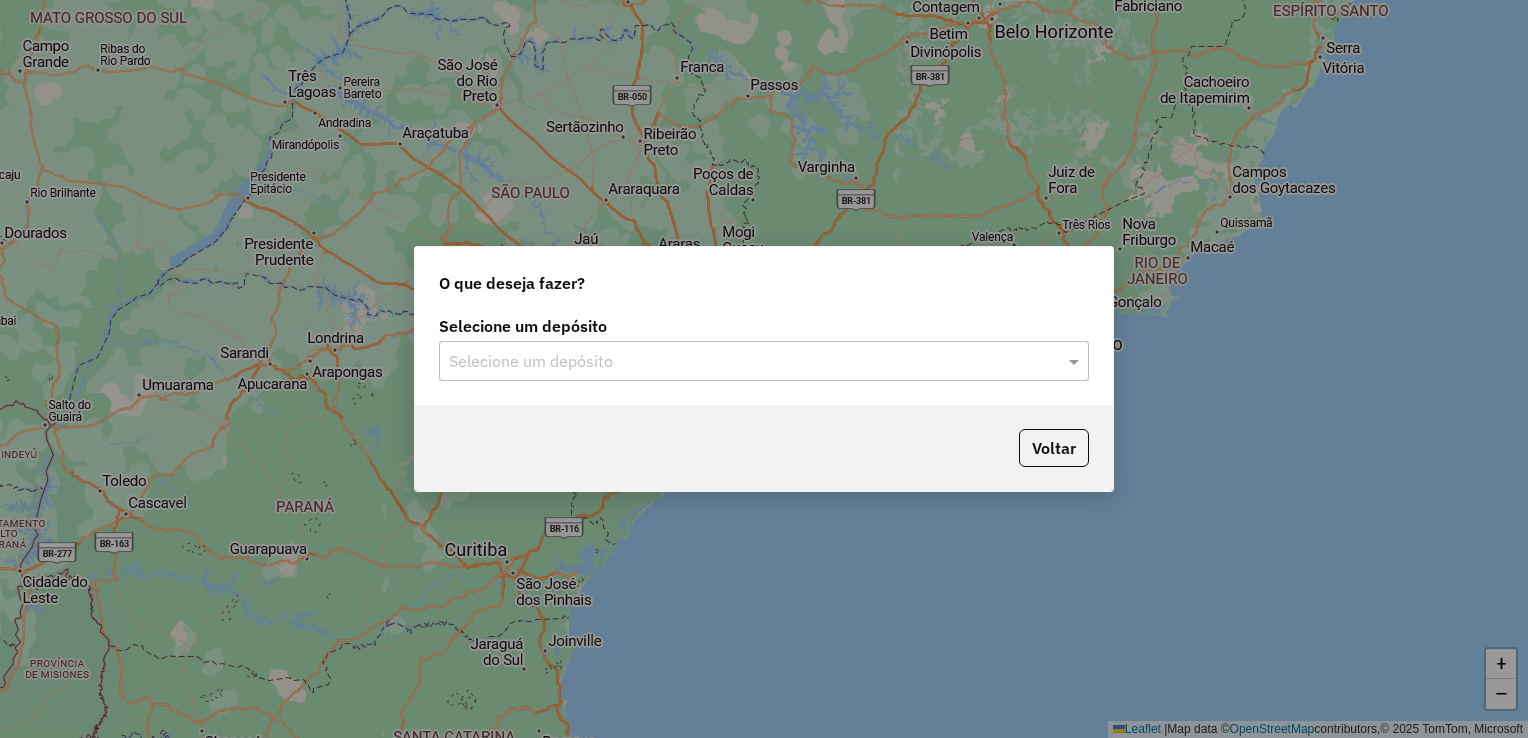 click 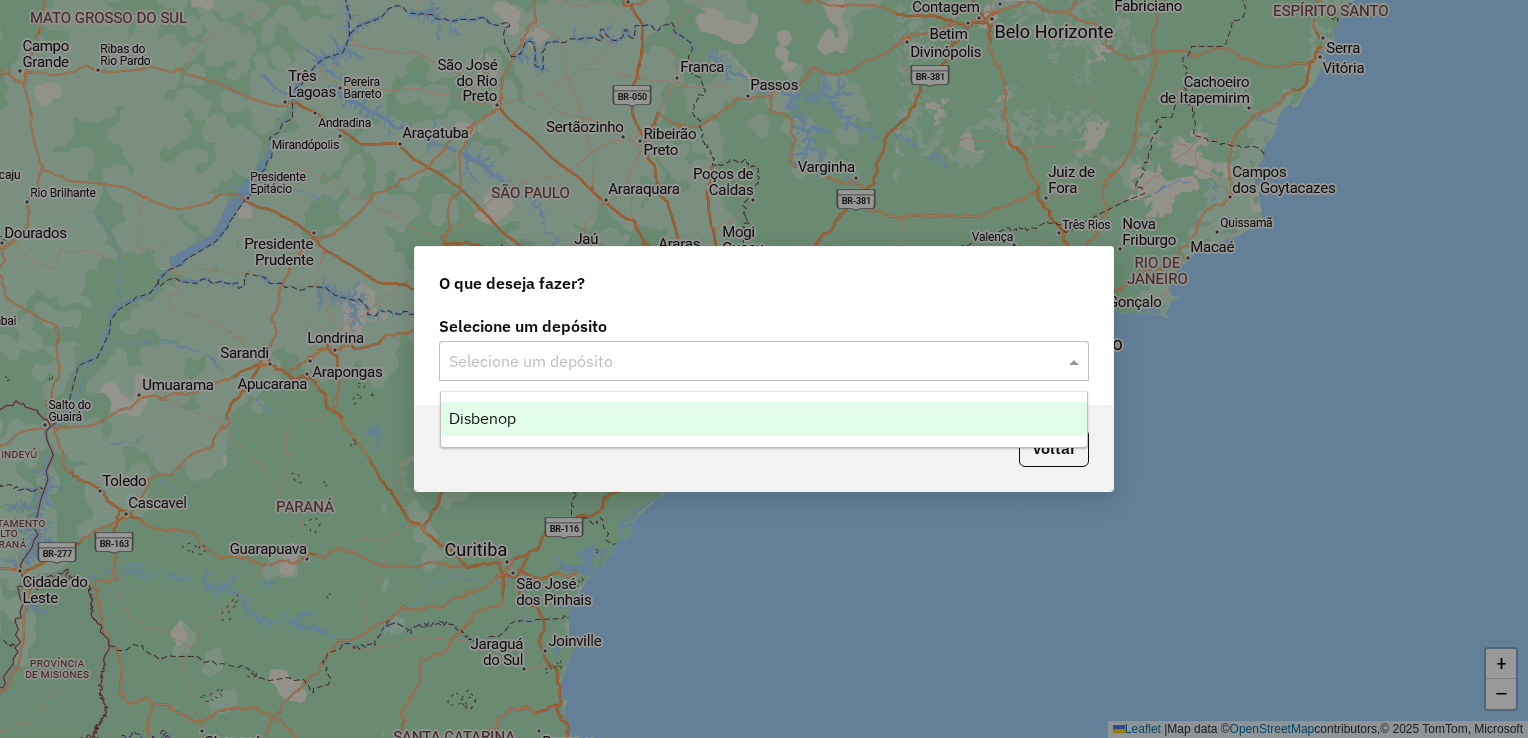 click on "Disbenop" at bounding box center [764, 419] 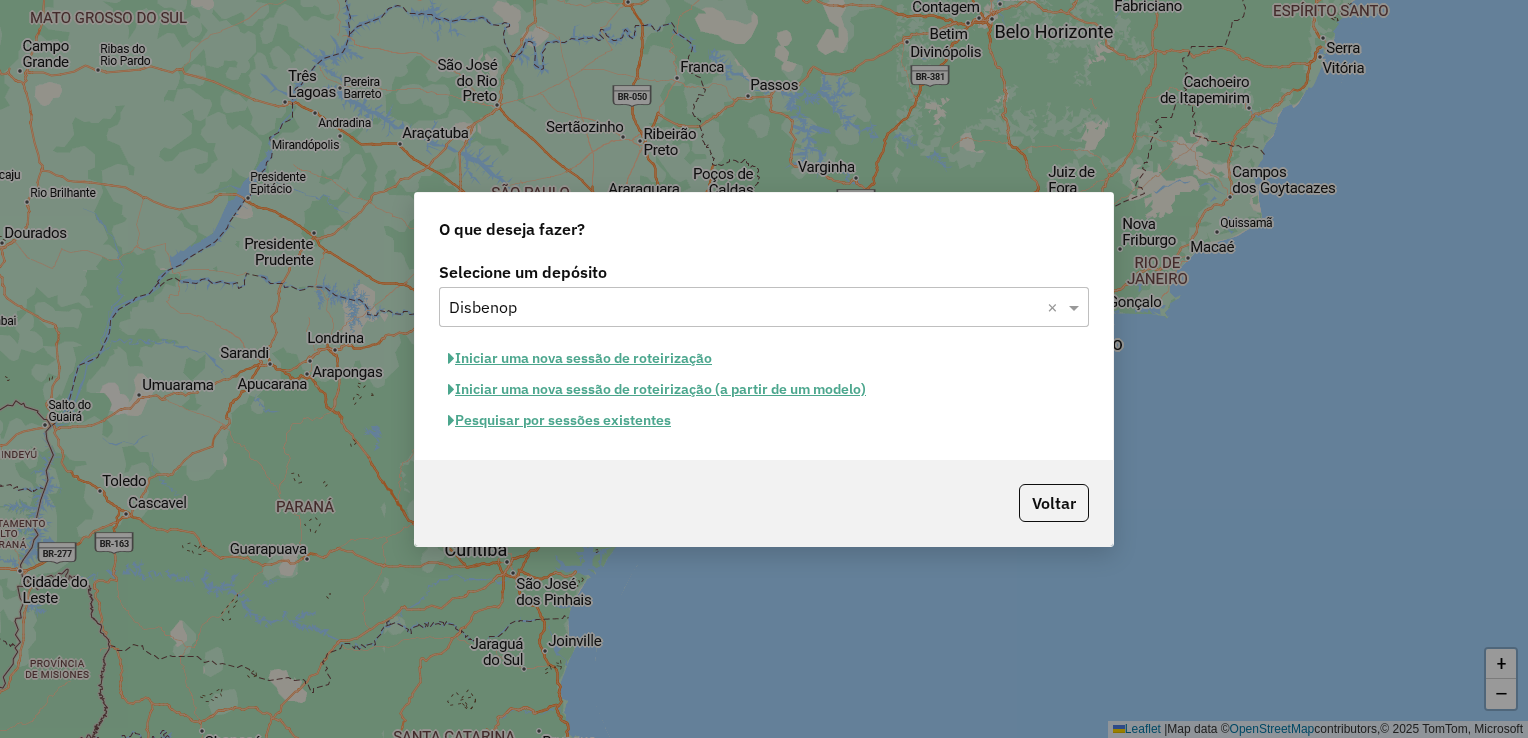 click on "Pesquisar por sessões existentes" 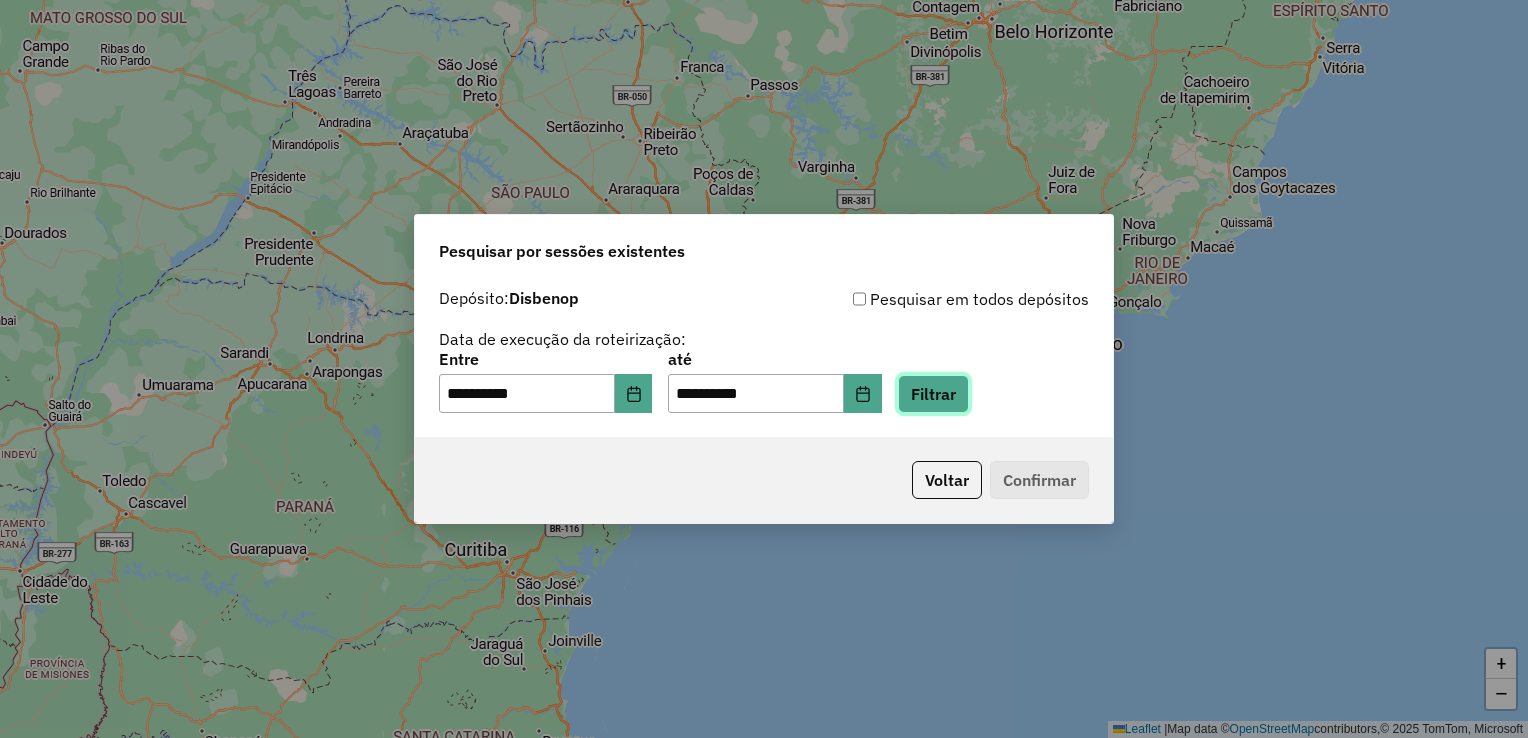 click on "Filtrar" 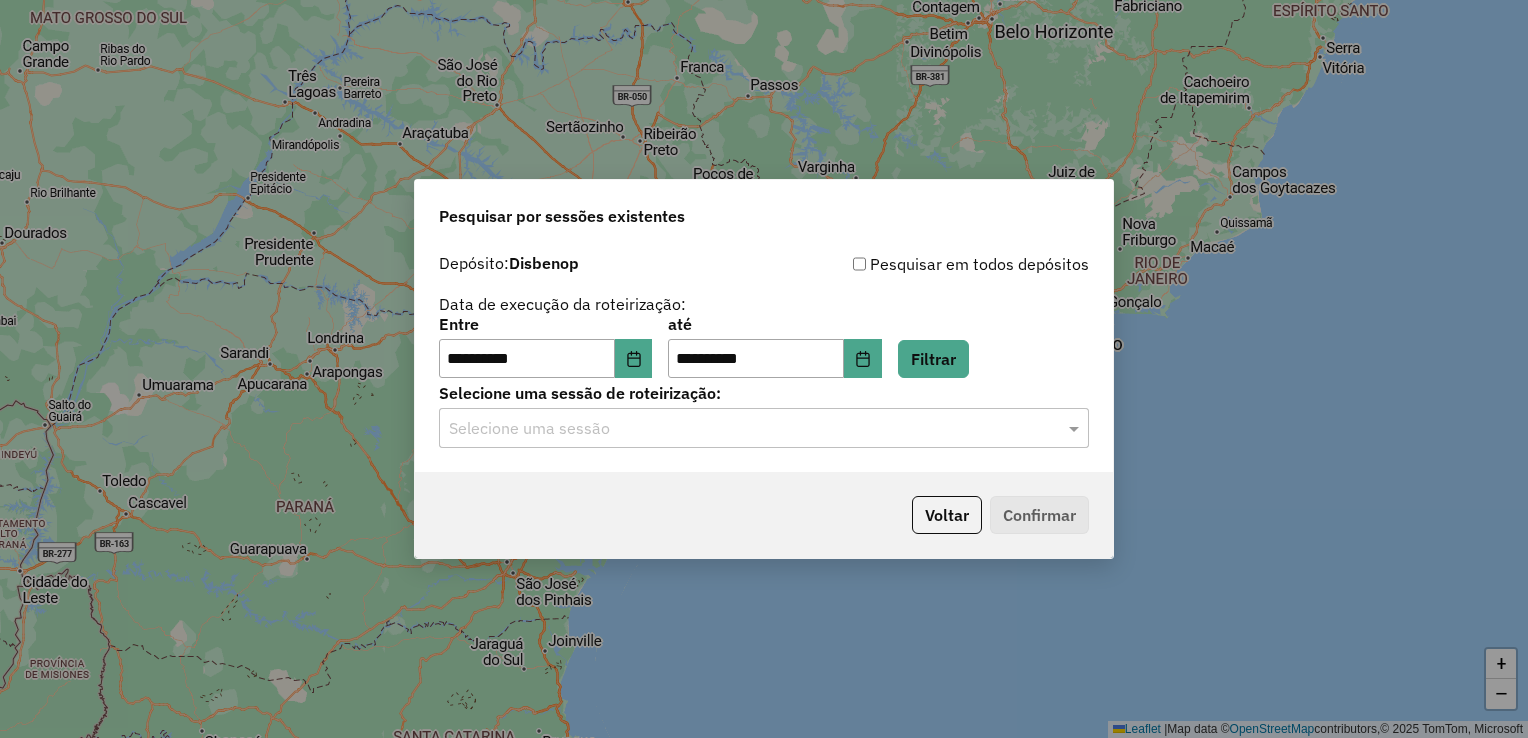 click 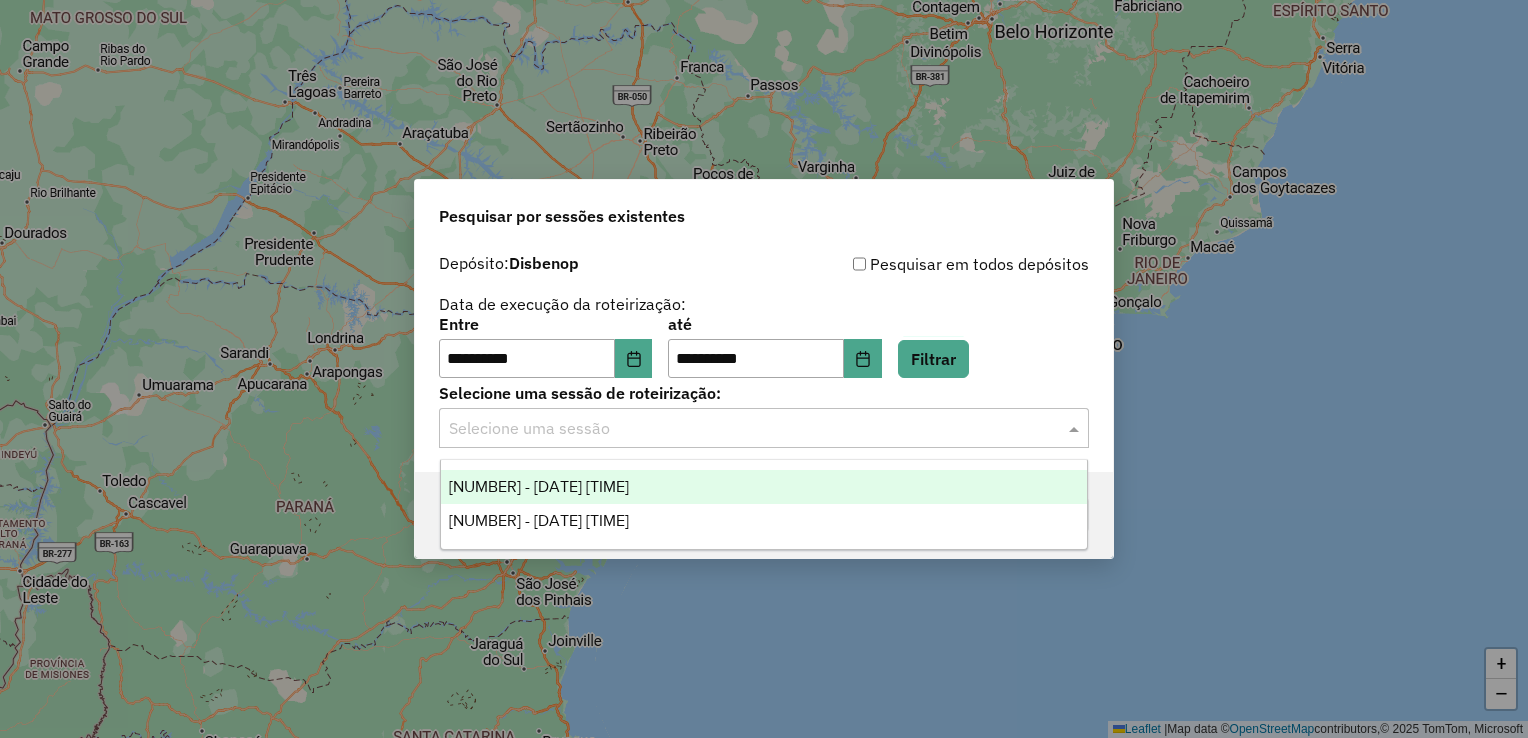 click on "975066 - 05/08/2025 20:19" at bounding box center (539, 486) 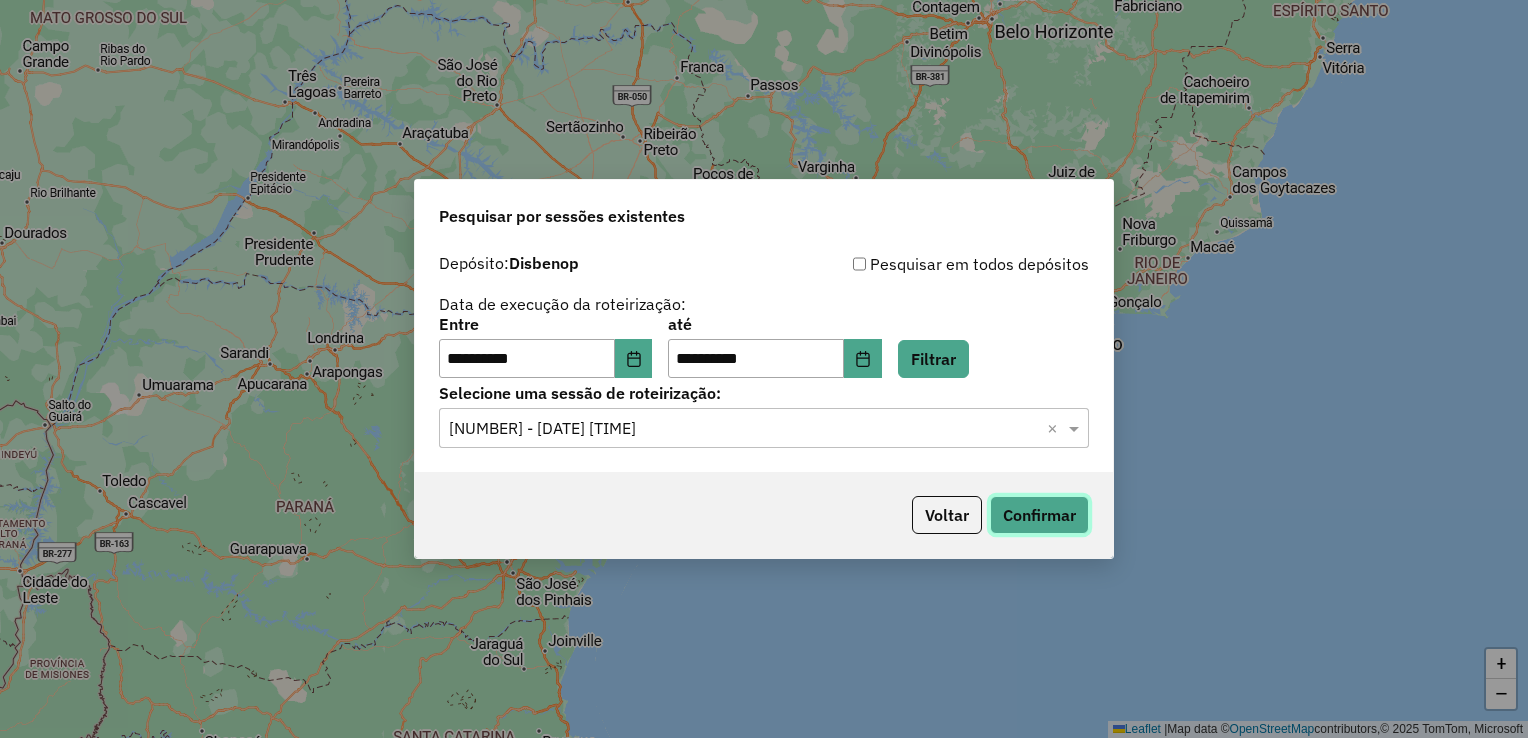 click on "Confirmar" 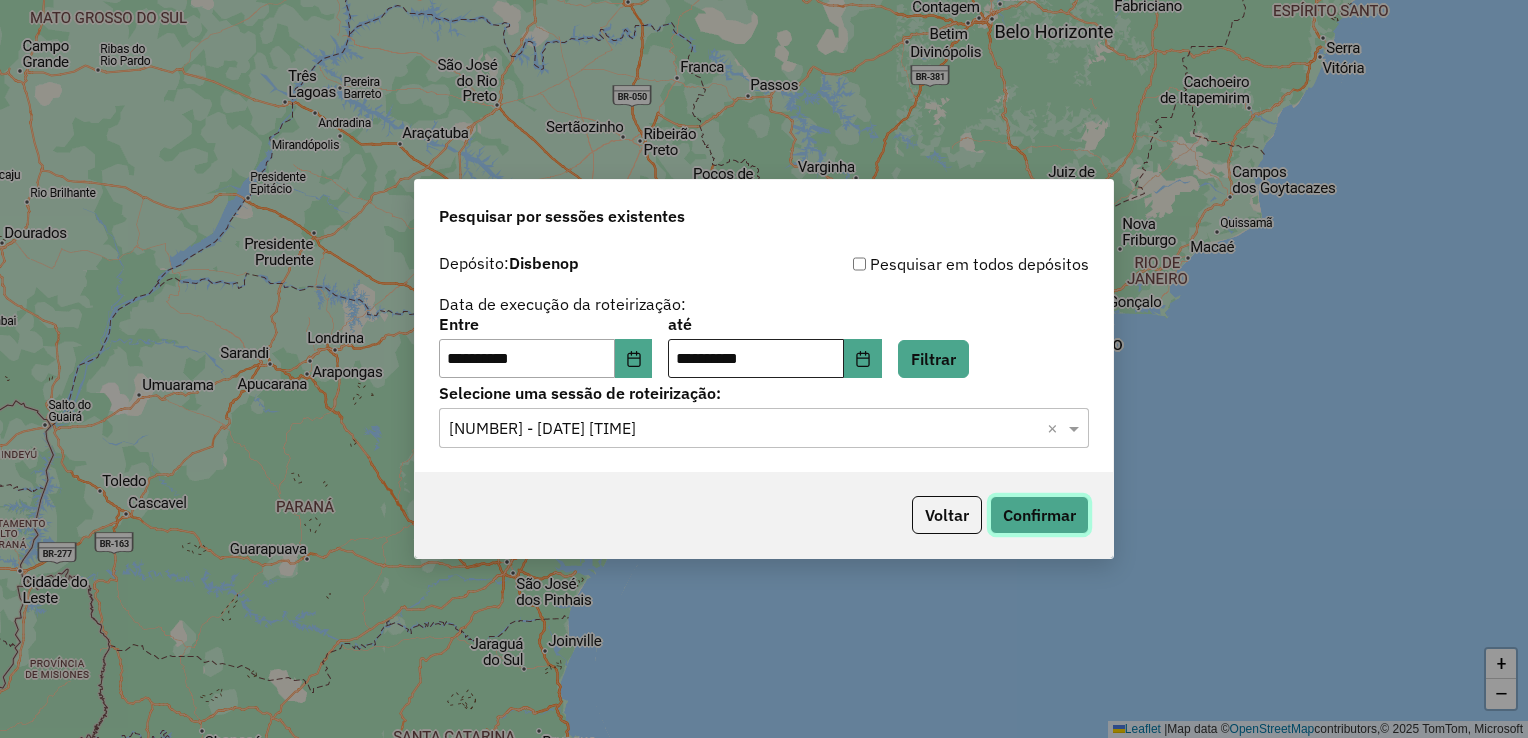 type 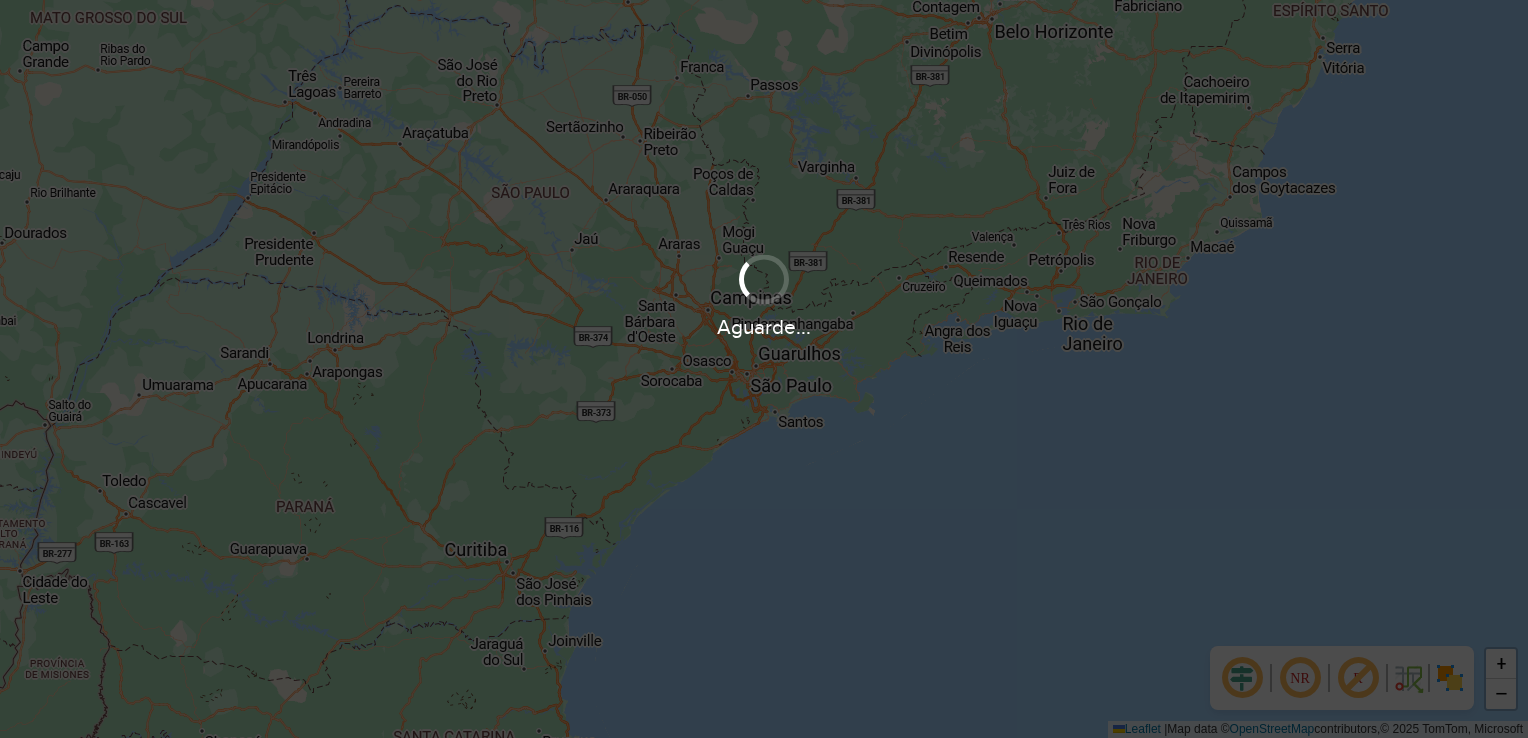 scroll, scrollTop: 0, scrollLeft: 0, axis: both 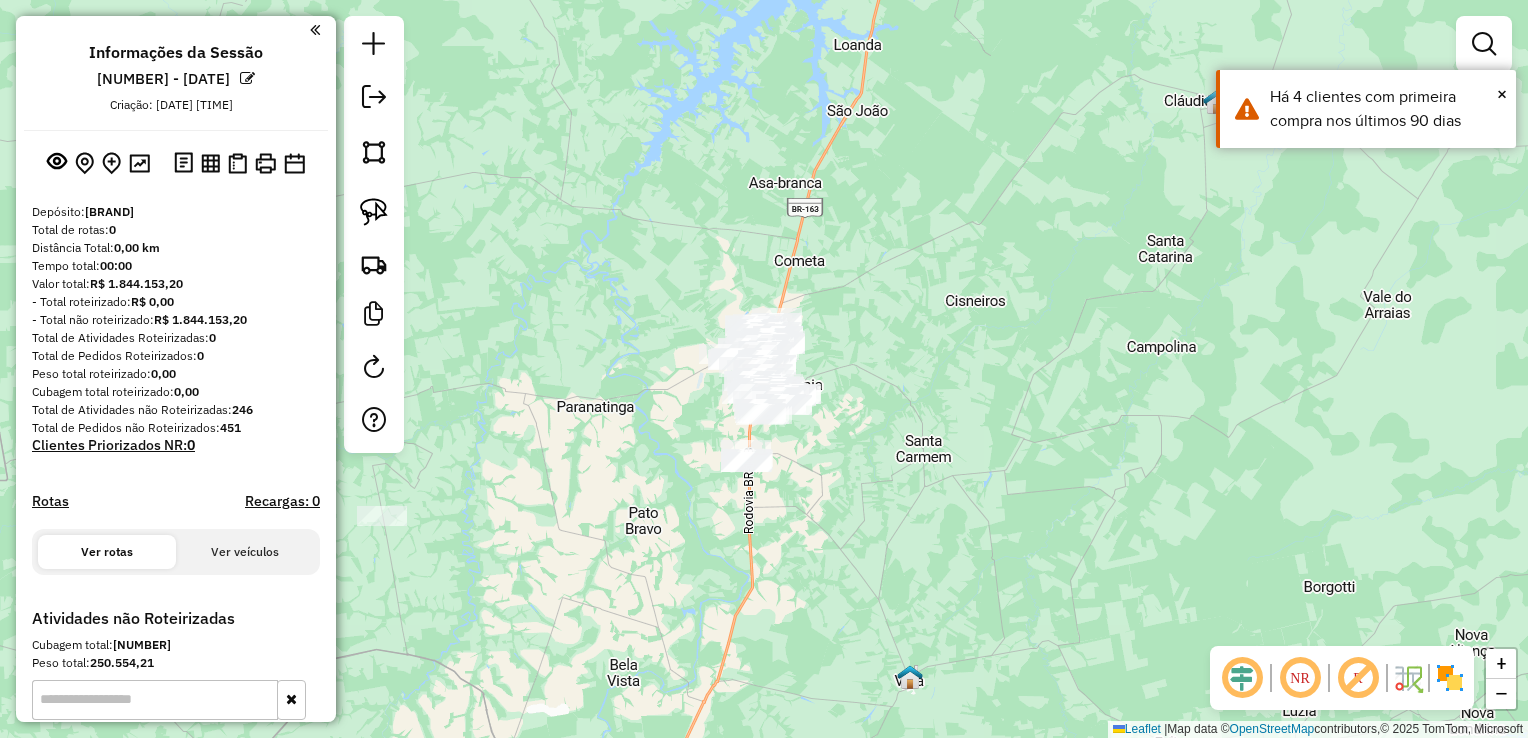 click at bounding box center [315, 30] 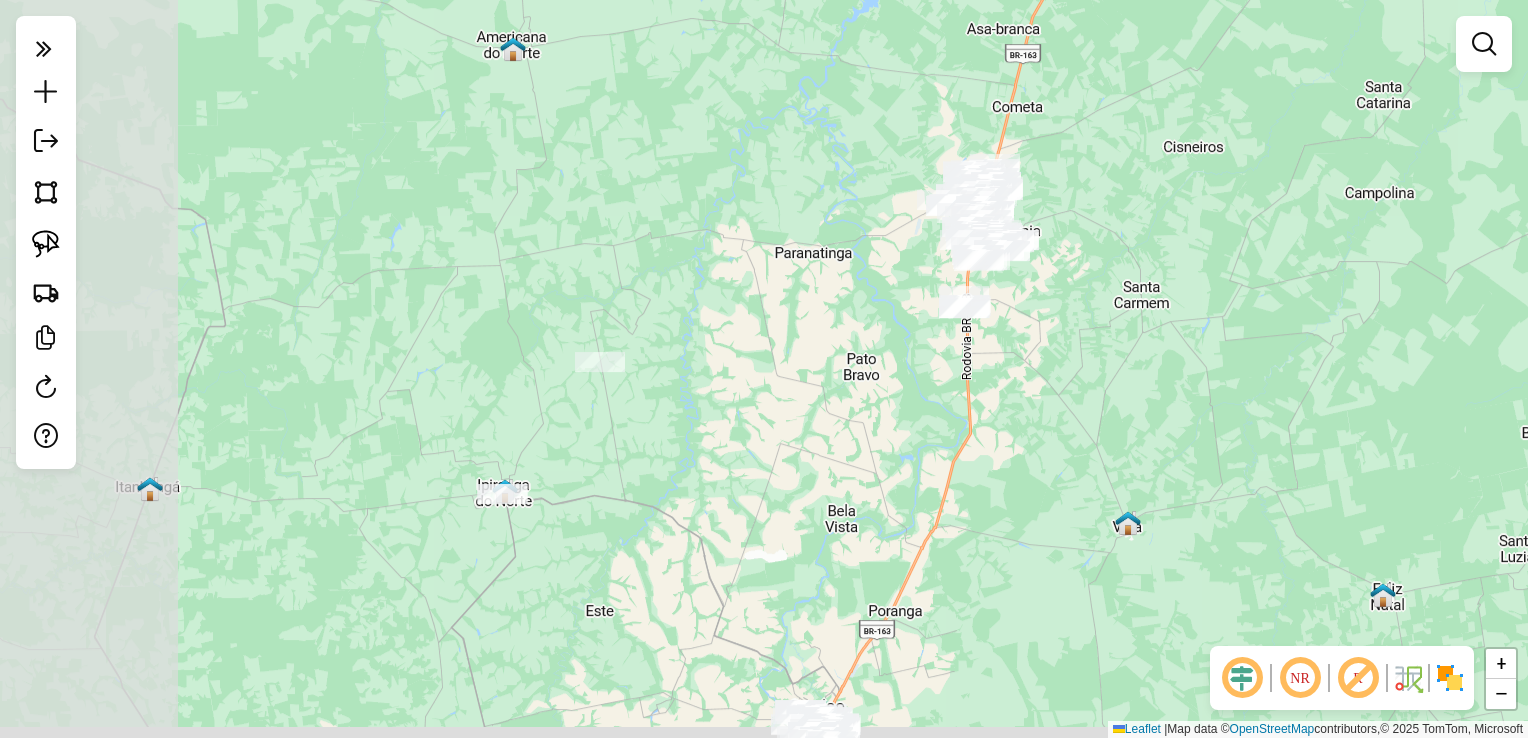 drag, startPoint x: 554, startPoint y: 638, endPoint x: 745, endPoint y: 468, distance: 255.69708 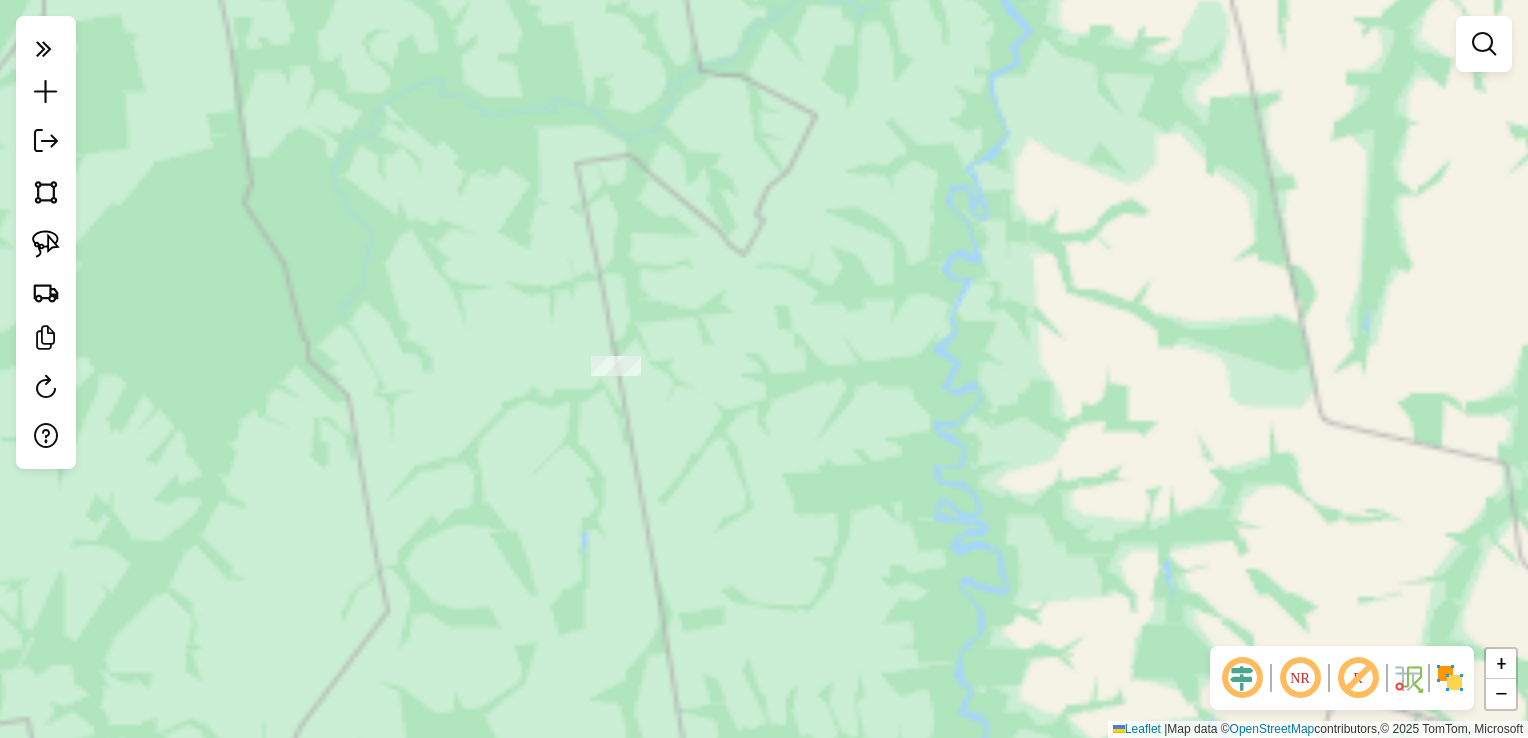 click 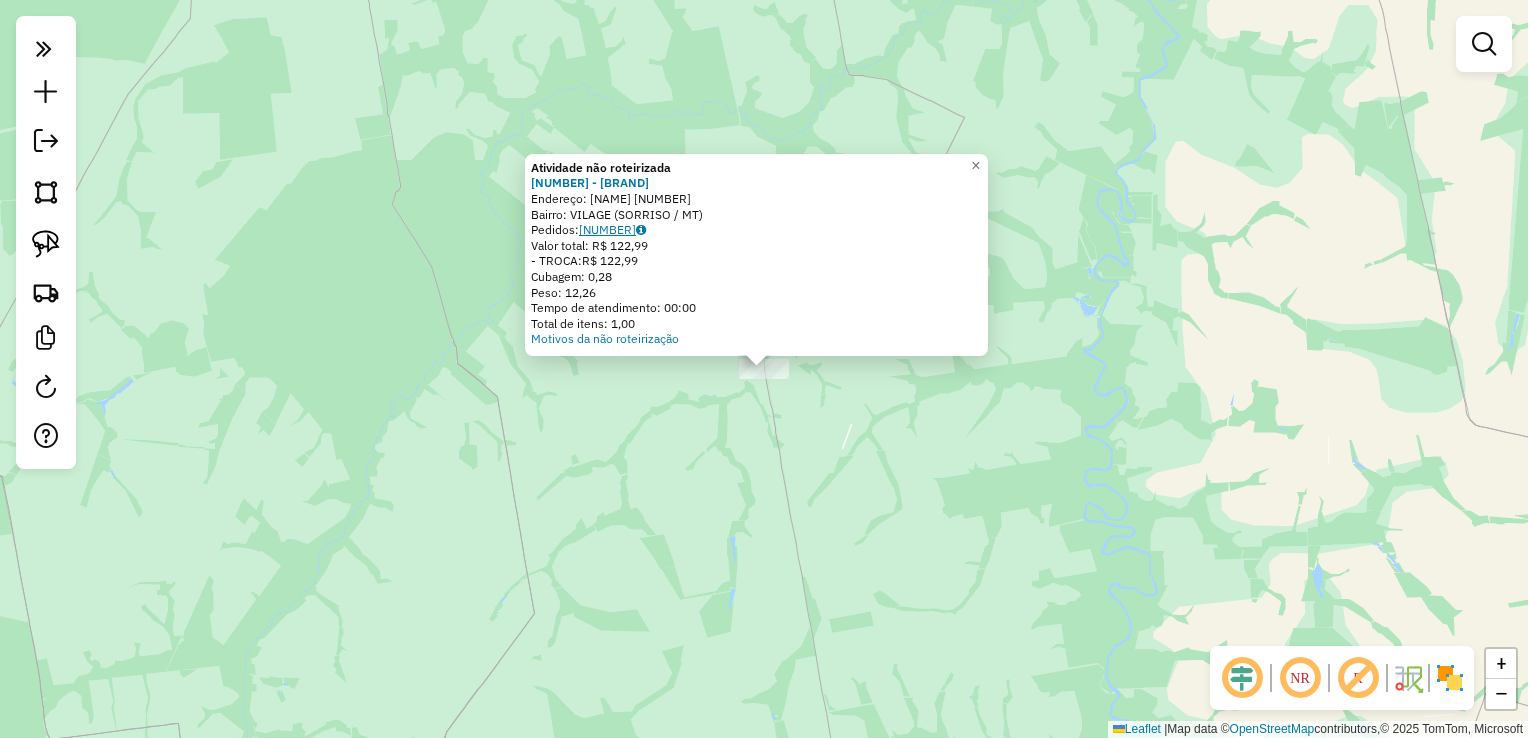 click on "[NUMBER]" 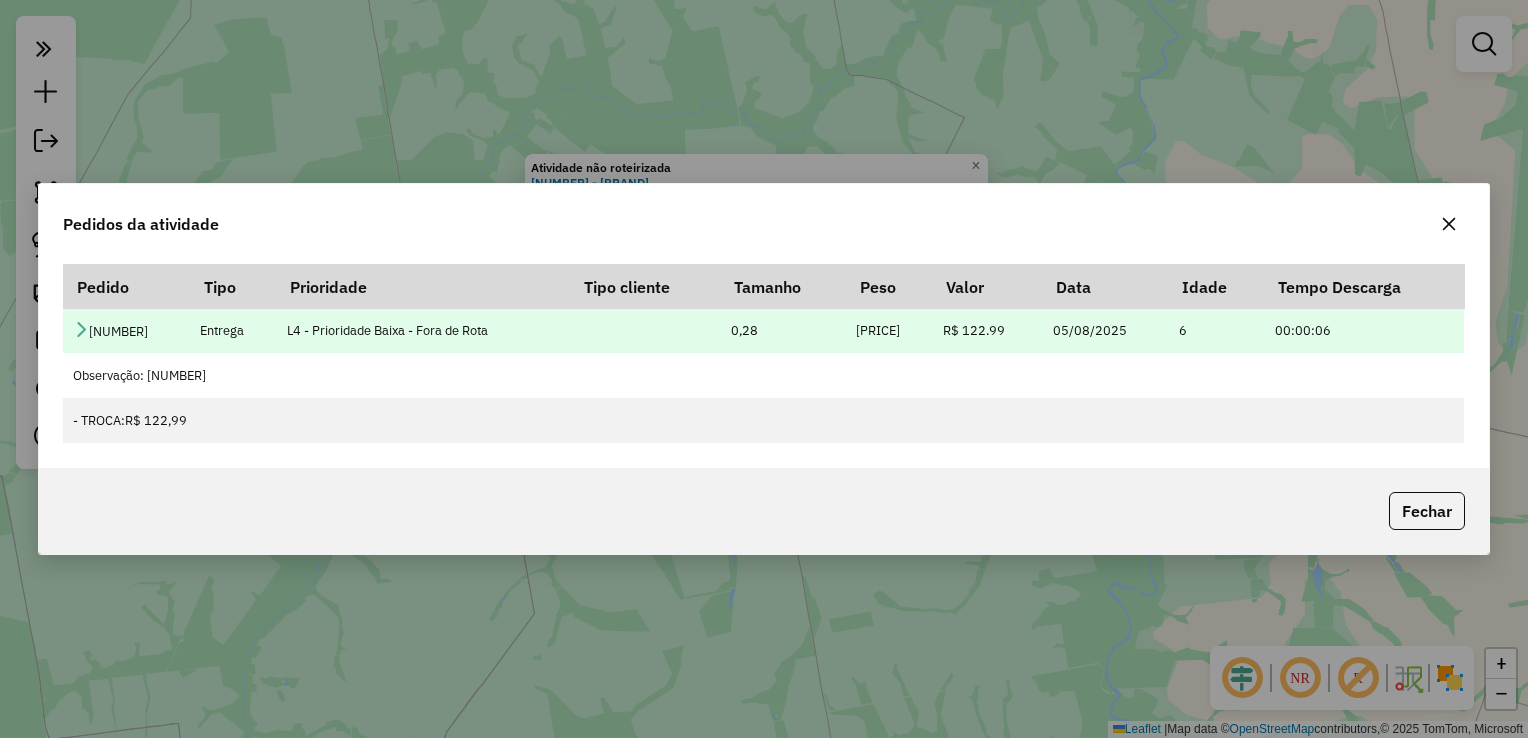 click on "Entrega" at bounding box center [233, 330] 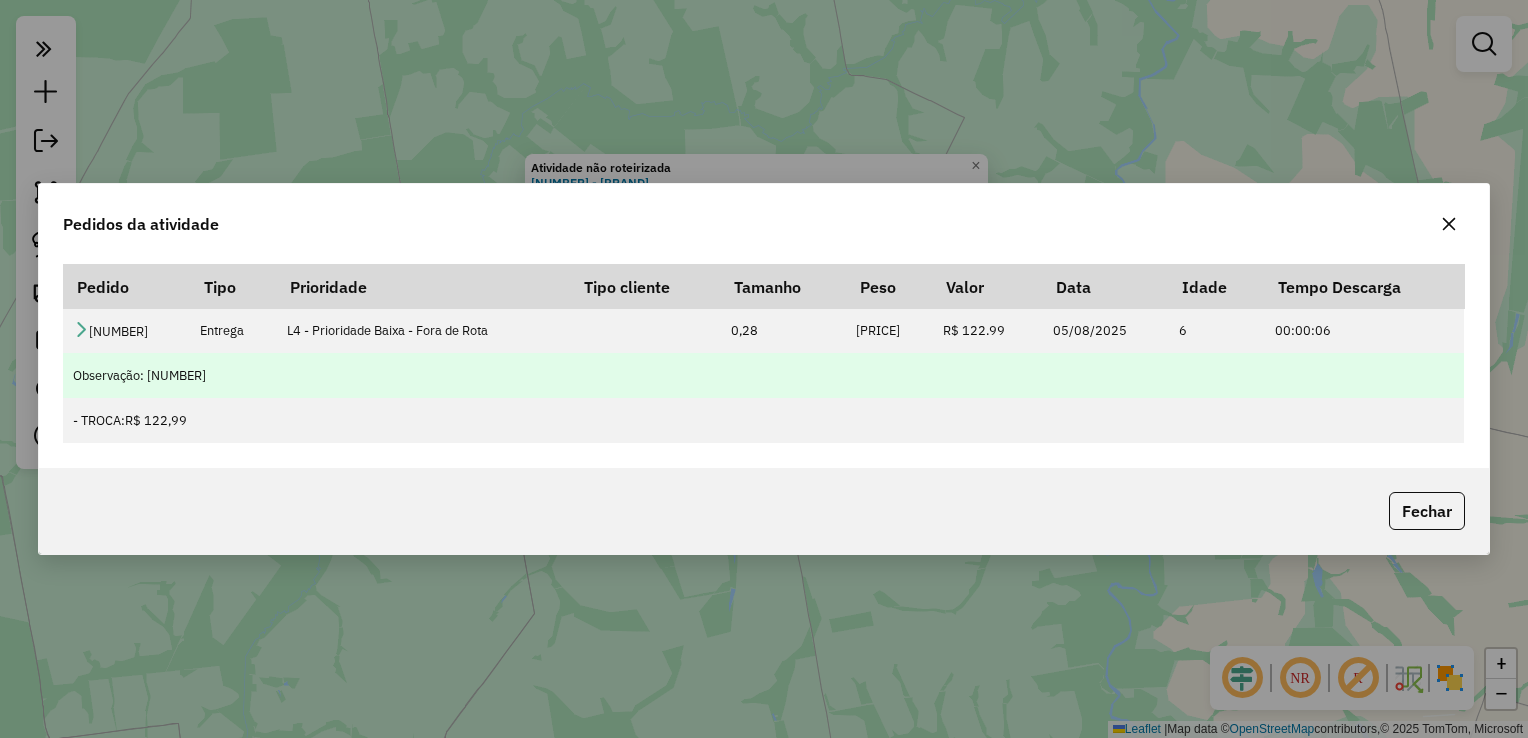 click on "Observação: [NUMBER]" at bounding box center [763, 375] 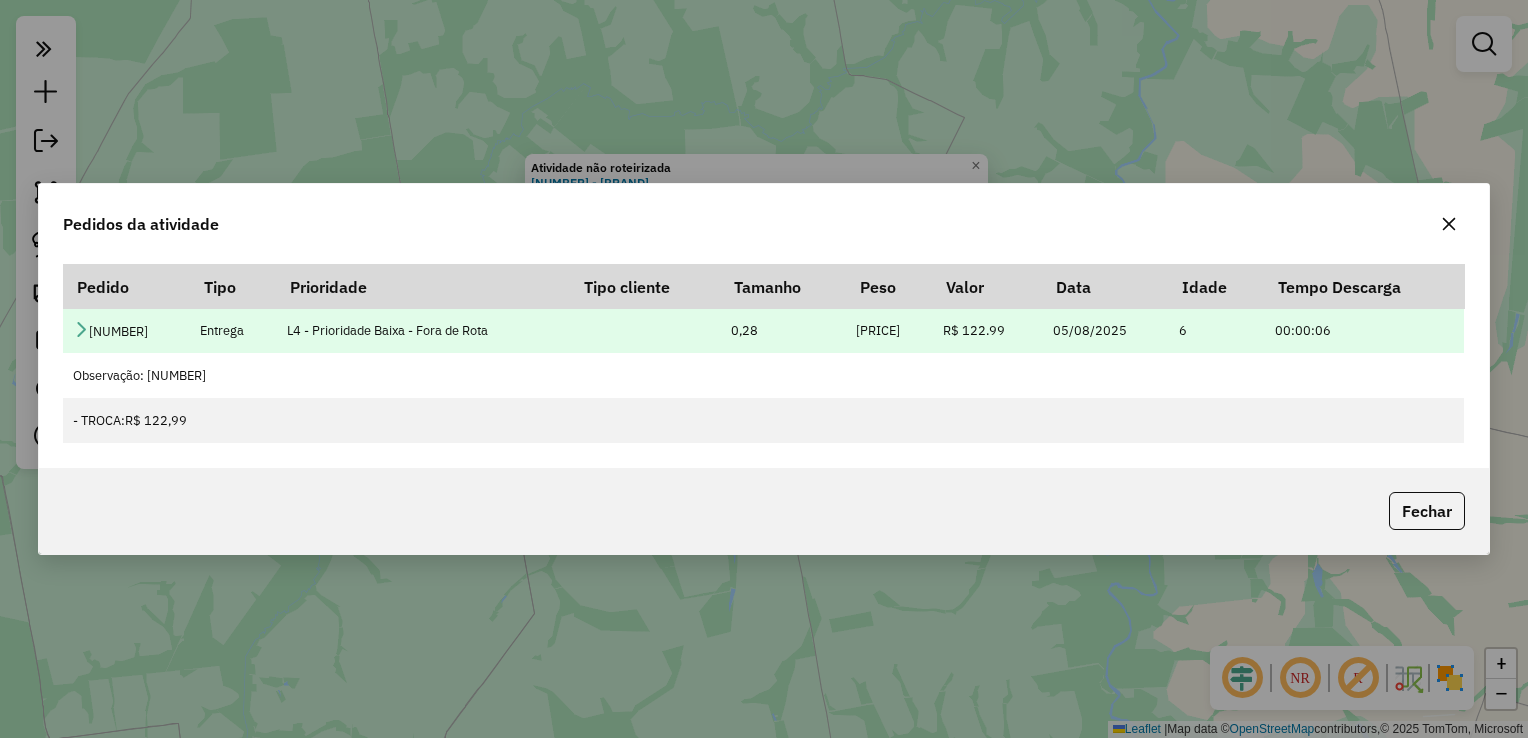 click on "0,28" at bounding box center [783, 330] 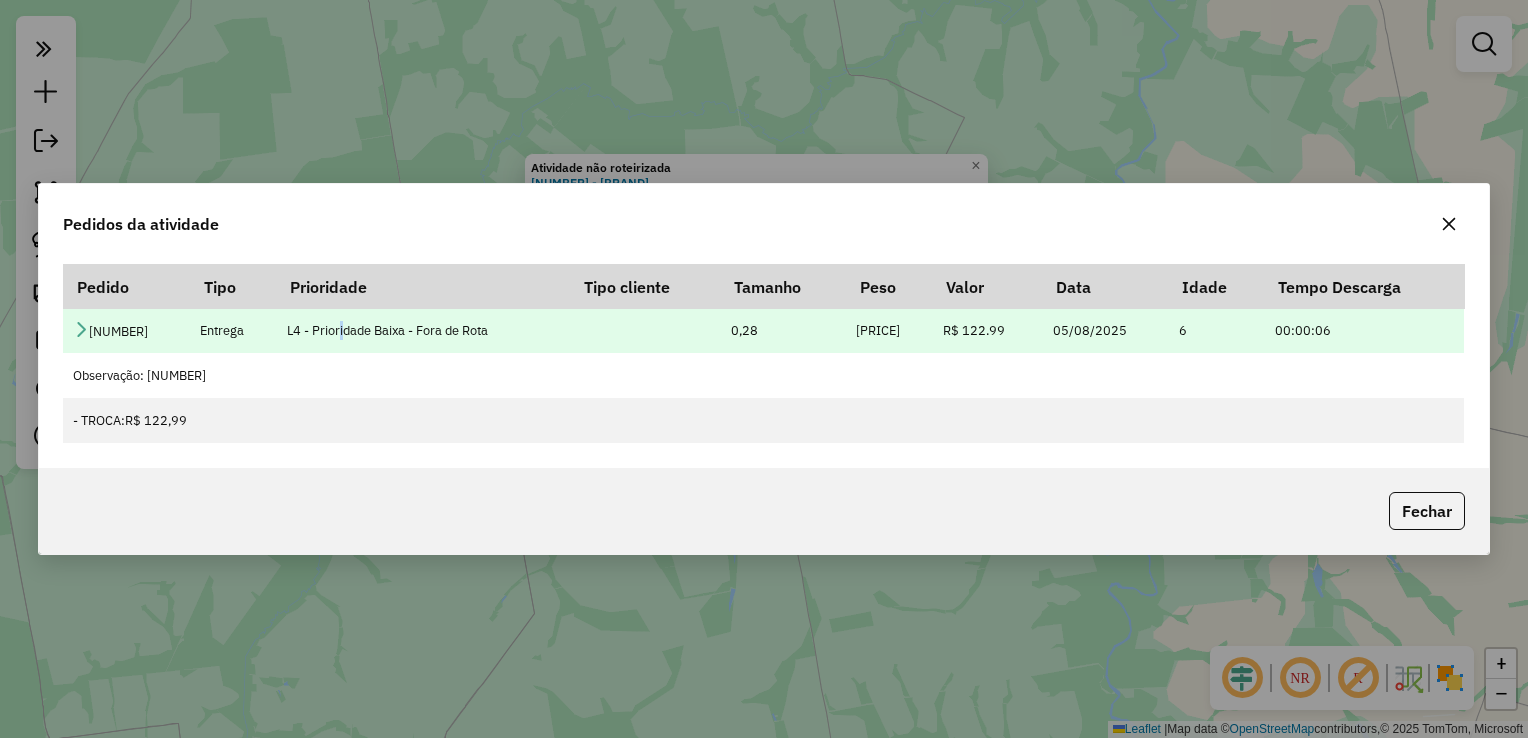 drag, startPoint x: 344, startPoint y: 335, endPoint x: 324, endPoint y: 335, distance: 20 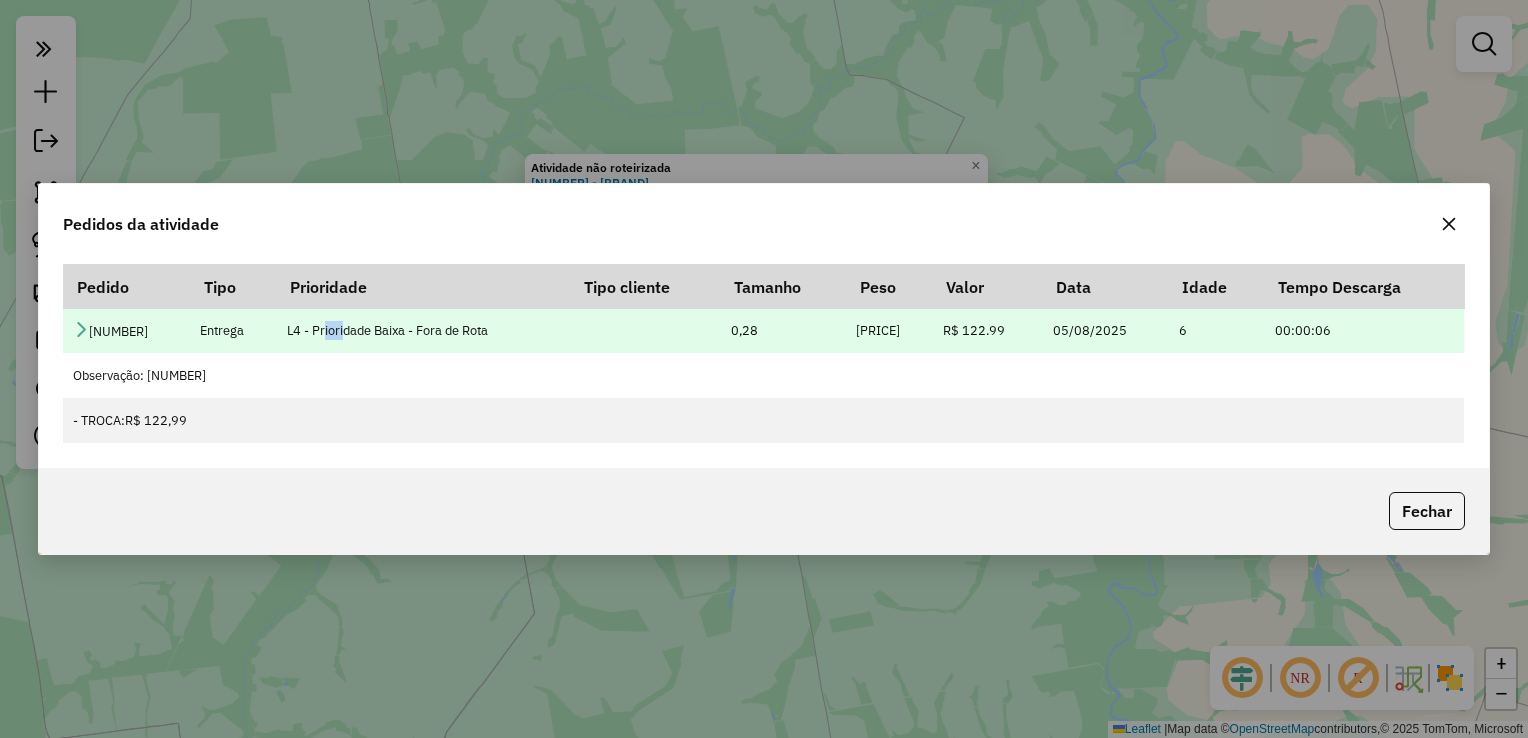 click at bounding box center (81, 329) 